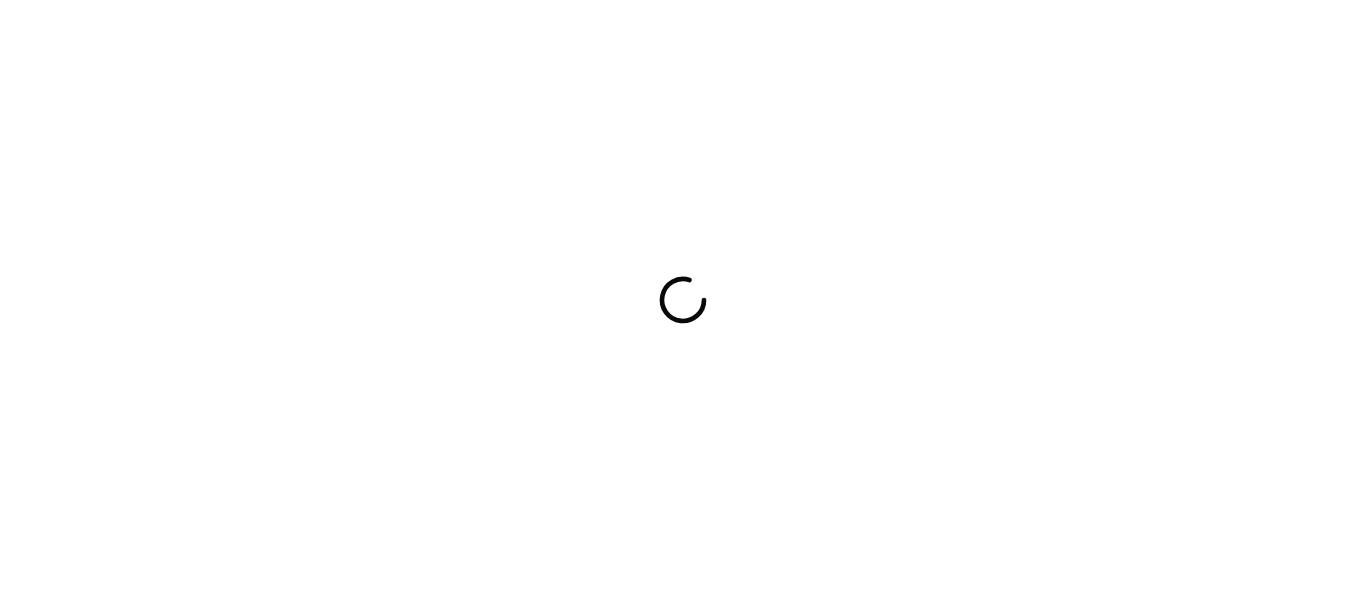 scroll, scrollTop: 0, scrollLeft: 0, axis: both 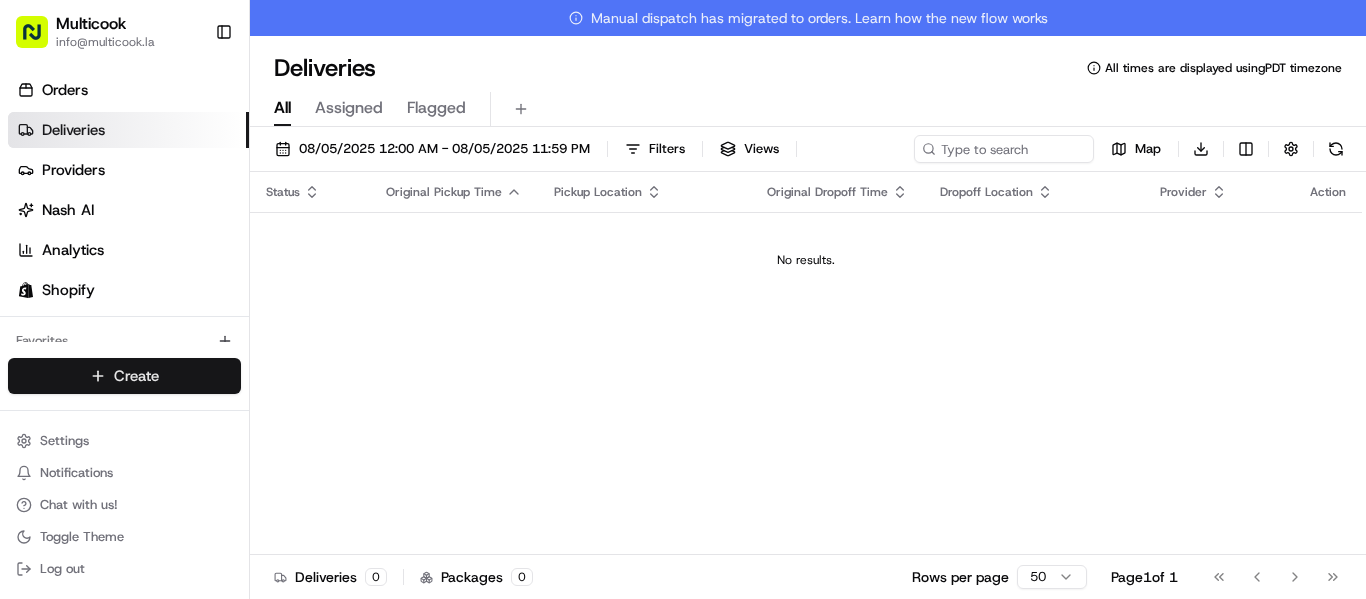 click on "All times are displayed using [TIMEZONE] timezone All Assigned Flagged [DATE] [TIME] - [DATE] [TIME] Filters Views Map Download Status Original Pickup Time Pickup Location Original Dropoff Time Dropoff Location Provider Action No results. Deliveries 0 Packages 0 Rows per page 50 Page 1 of 1 Go to first page Go to previous page Go to next page Go to last page" at bounding box center [683, 299] 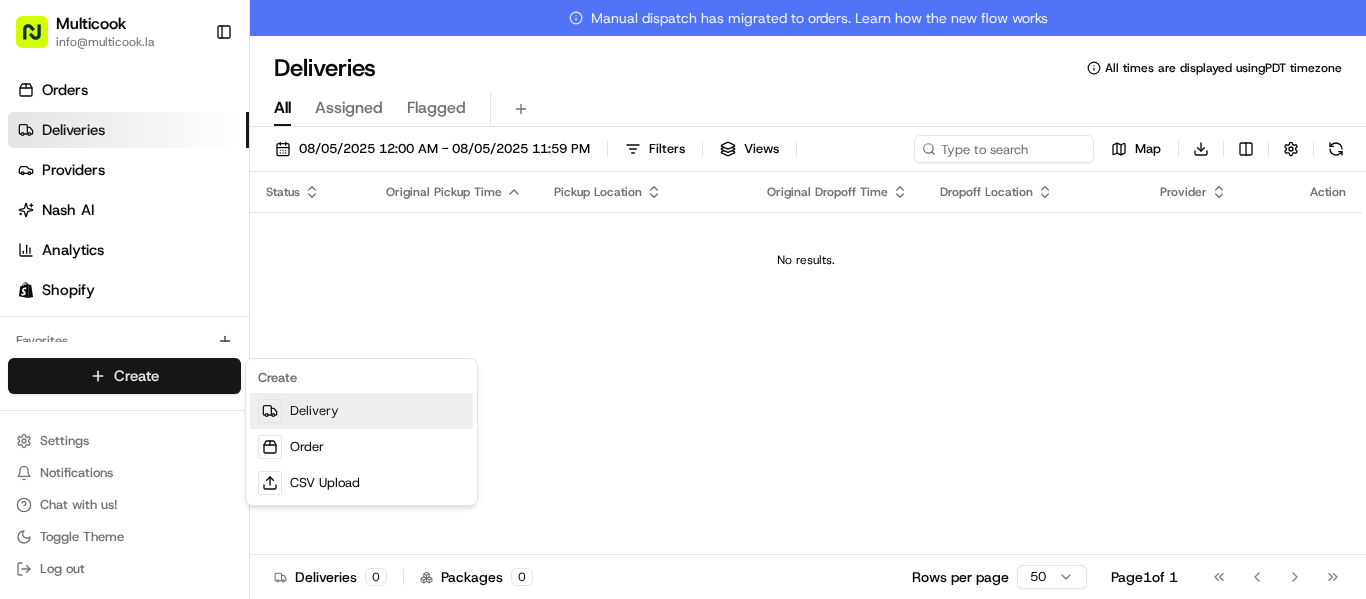 click on "Delivery" at bounding box center [361, 411] 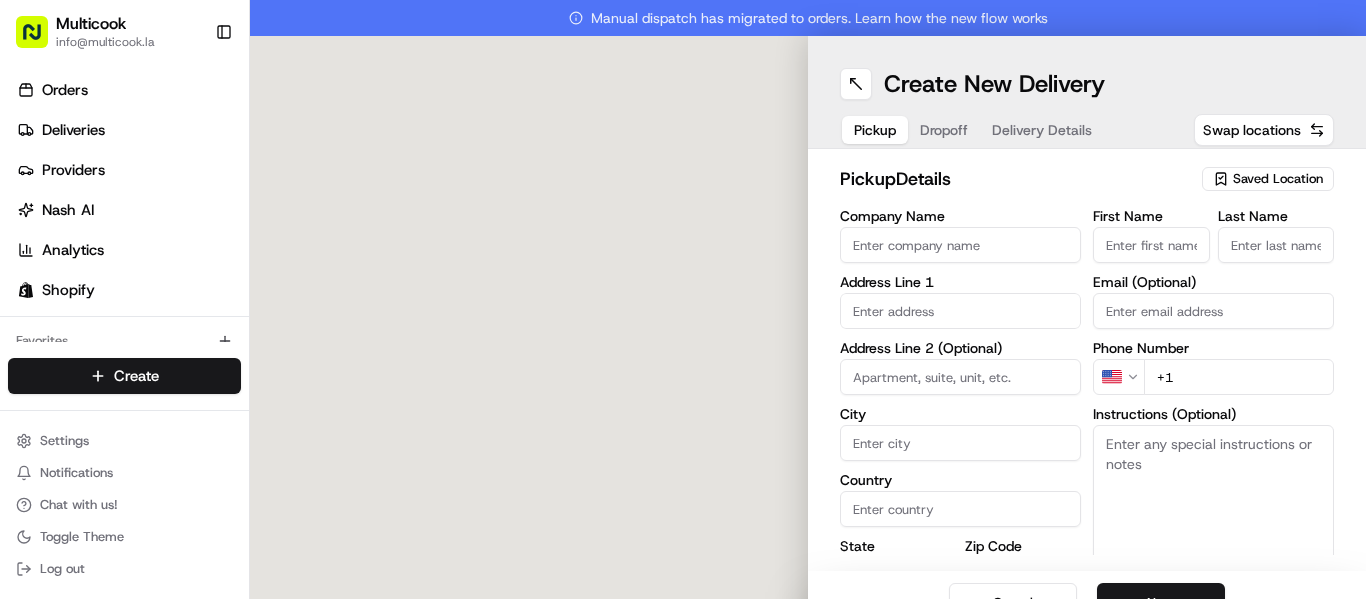 scroll, scrollTop: 0, scrollLeft: 0, axis: both 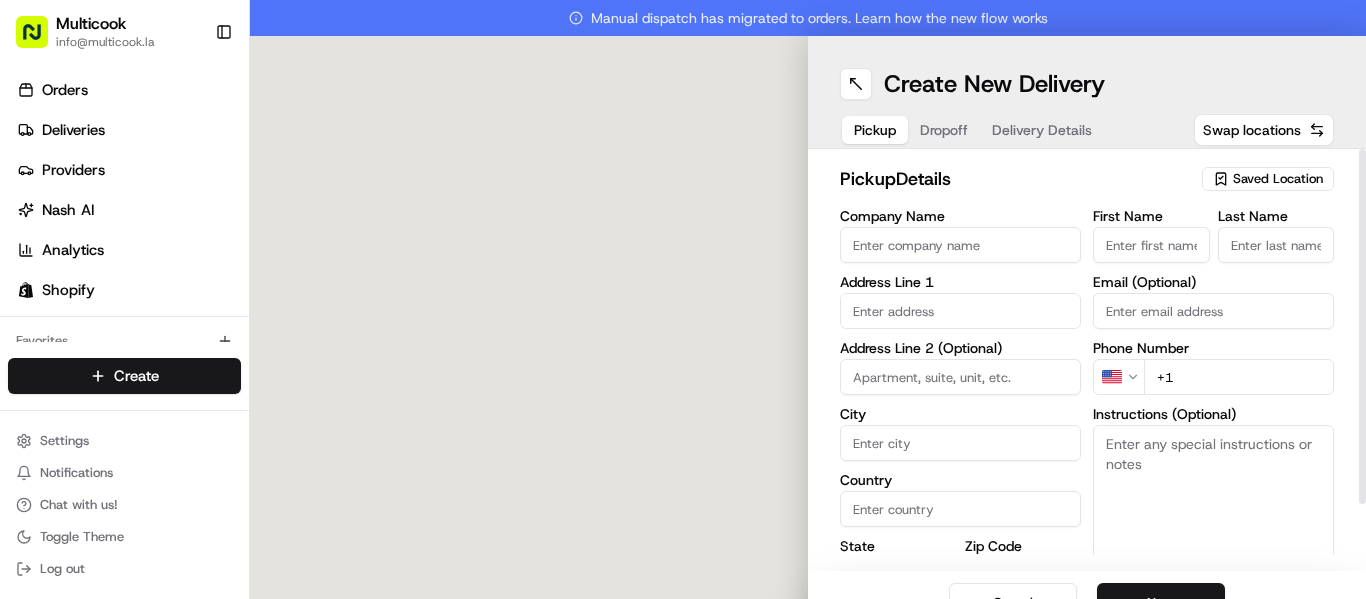 click on "Saved Location" at bounding box center (1278, 179) 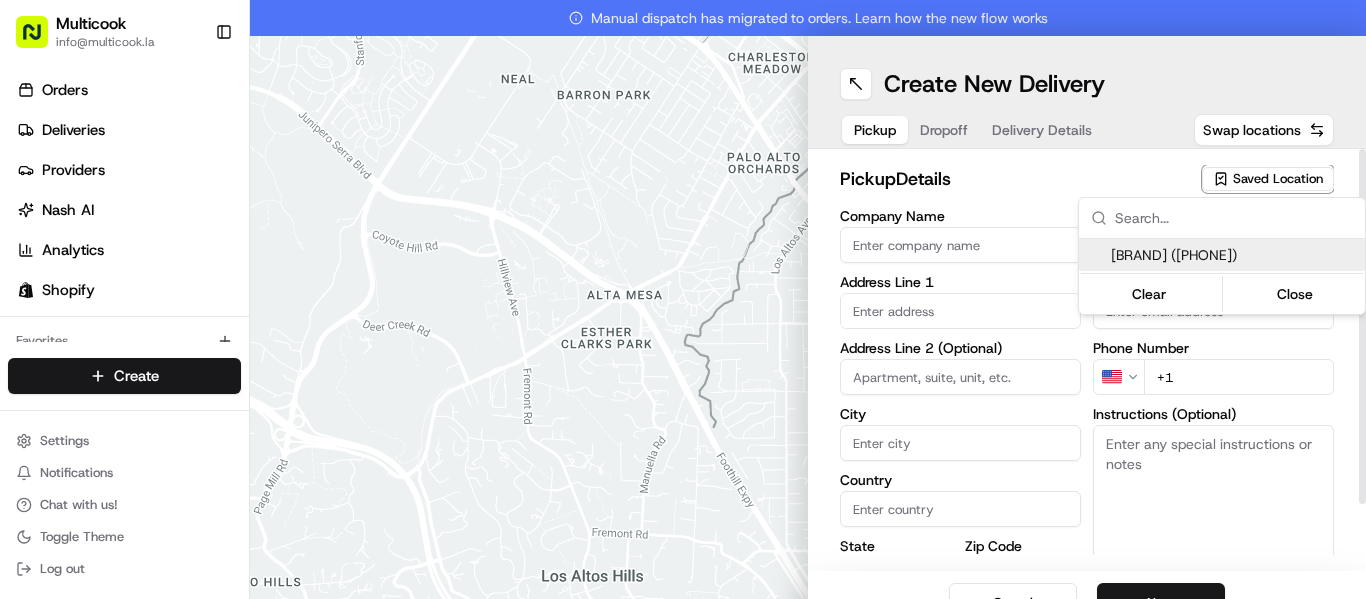 click on "[BRAND] ([PHONE])" at bounding box center (1234, 255) 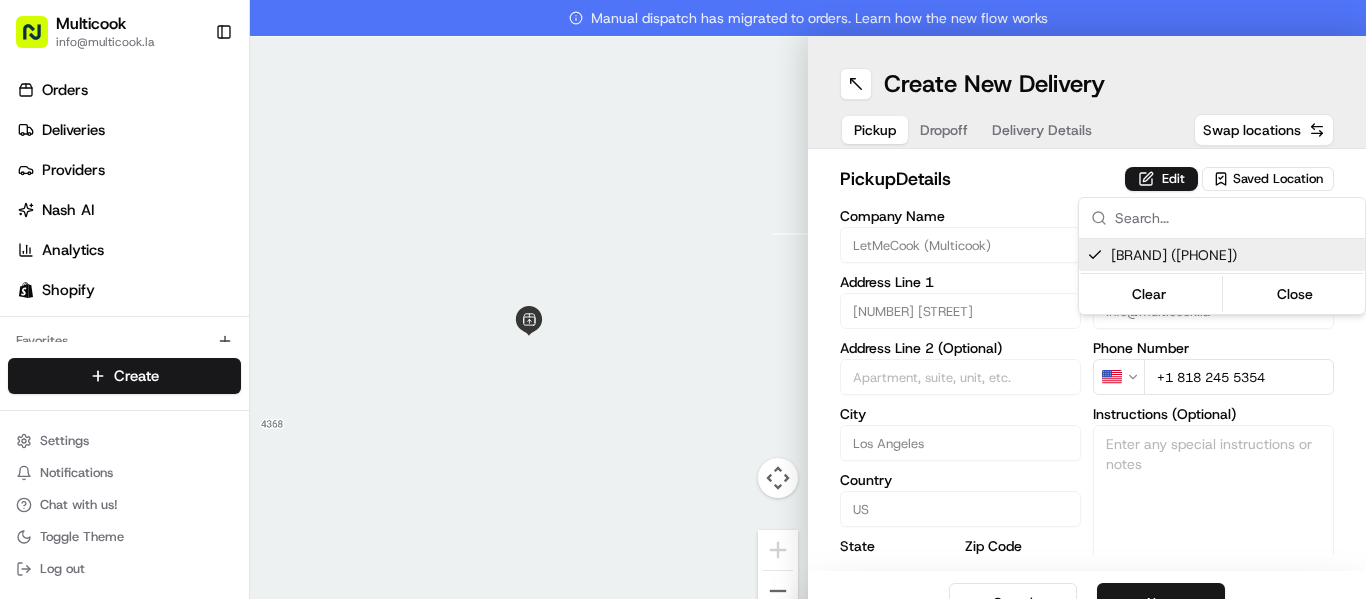 click on "To navigate the map with touch gestures double-tap and hold your finger on the map, then drag the map. ← Move left → Move right ↑ Move up ↓ Move down + Zoom in - Zoom out Home Jump left by 75% End Jump right by 75% Page Up Jump up by 75% Page Down Jump down by 75% Keyboard shortcuts Map Data Map data ©[YEAR] Google Map data ©[YEAR] Google 2 m Click to toggle between metric and imperial units Terms Report a map error Create New Delivery Pickup Dropoff Delivery Details pickup" at bounding box center (683, 299) 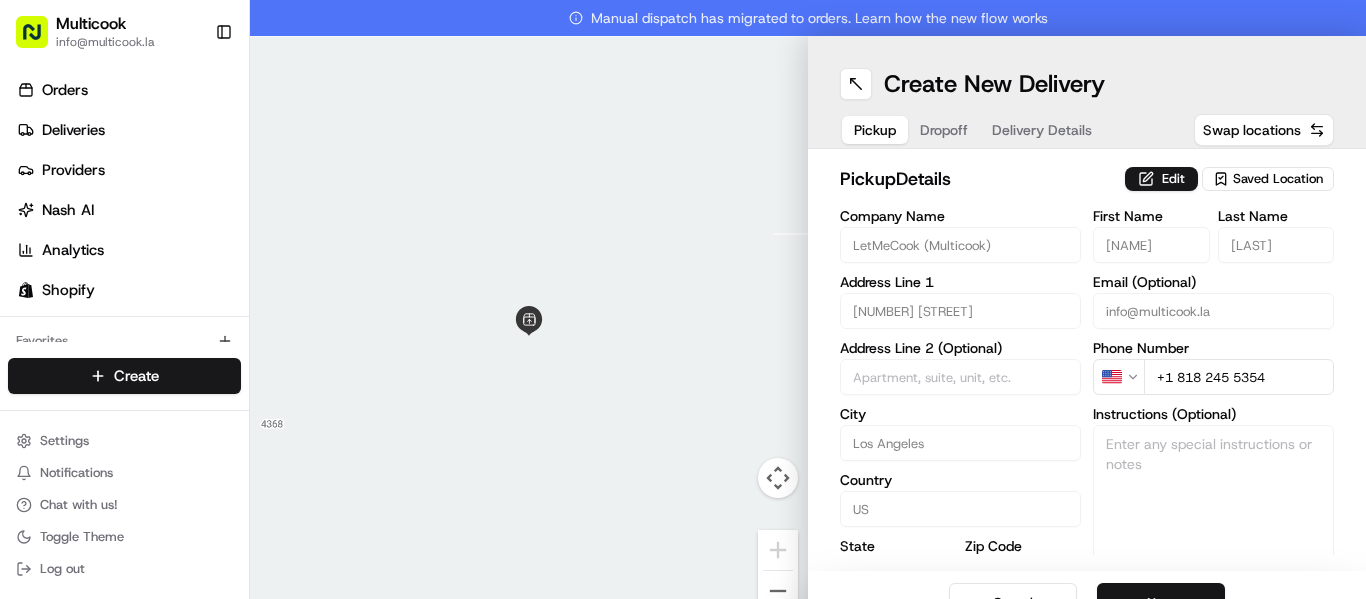 click on "Next" at bounding box center [1161, 603] 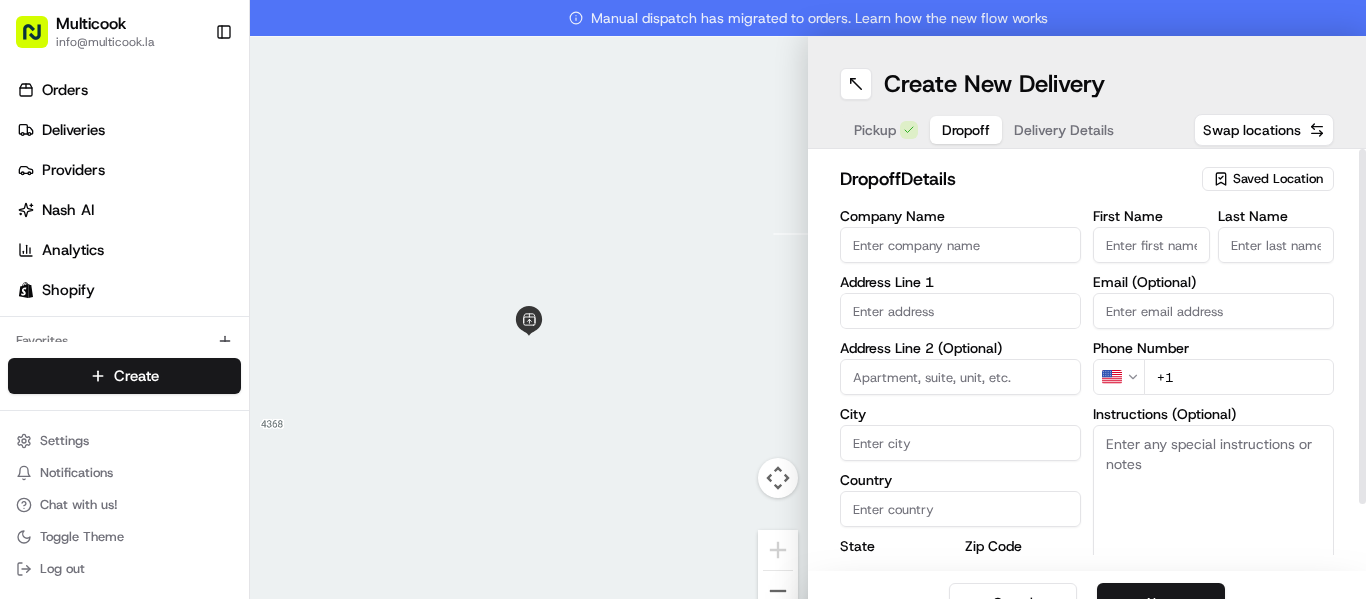 click on "First Name" at bounding box center [1151, 245] 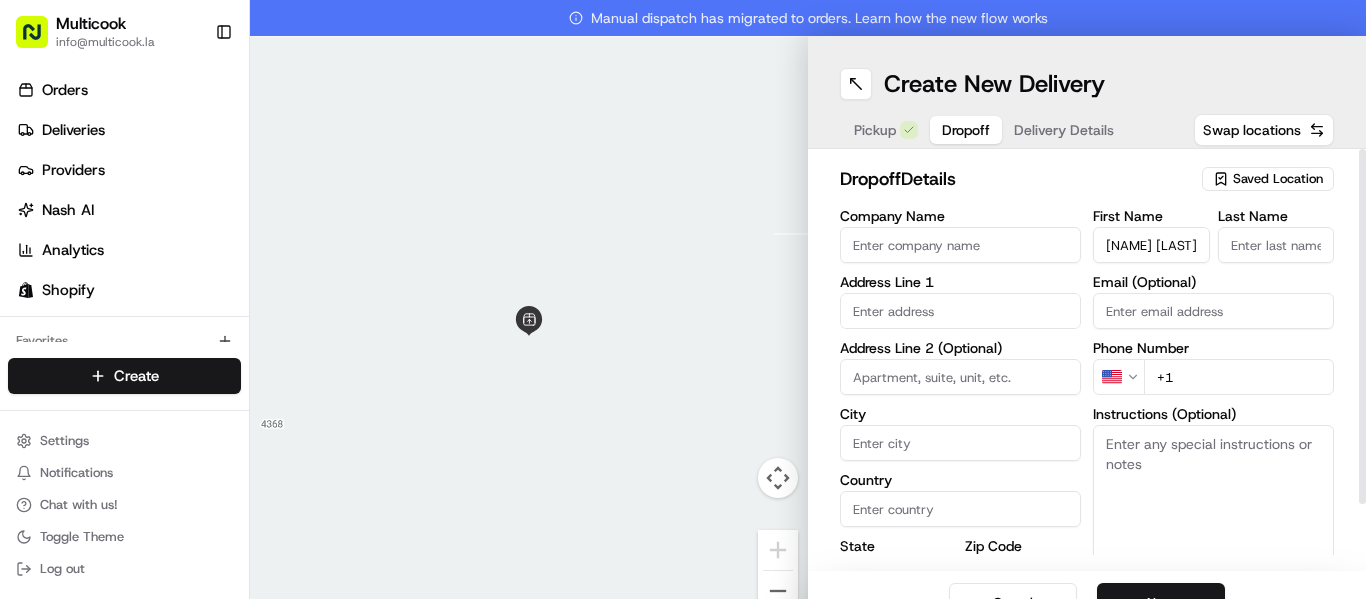scroll, scrollTop: 0, scrollLeft: 42, axis: horizontal 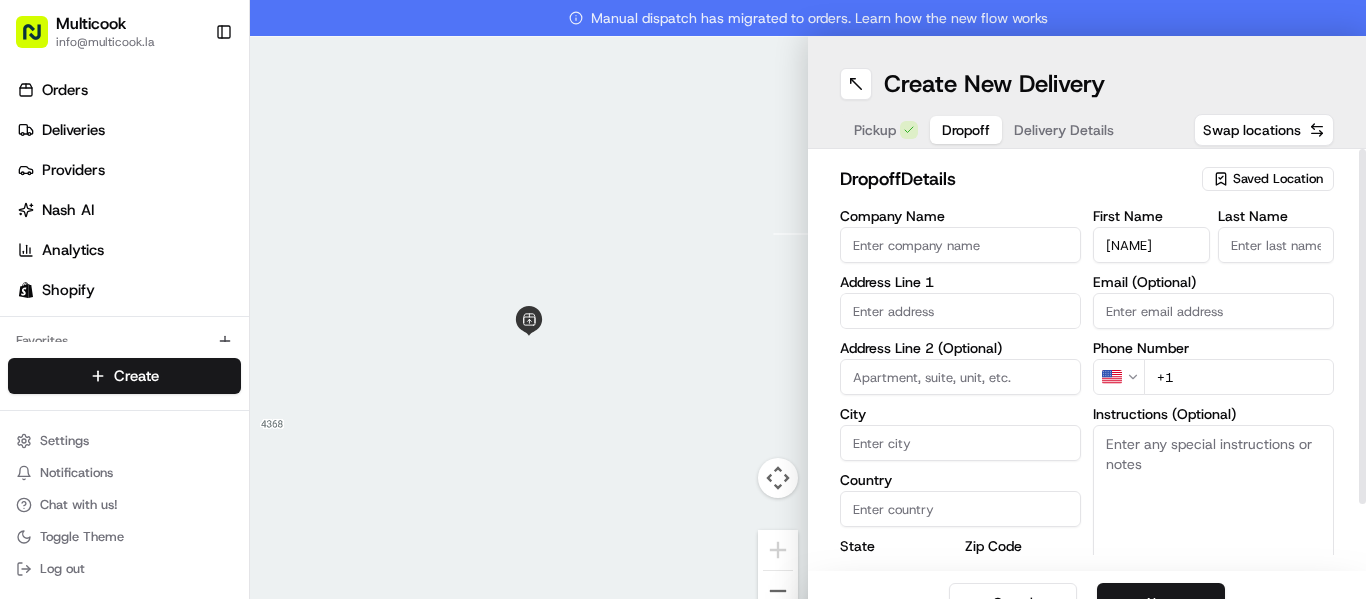 type on "[NAME]" 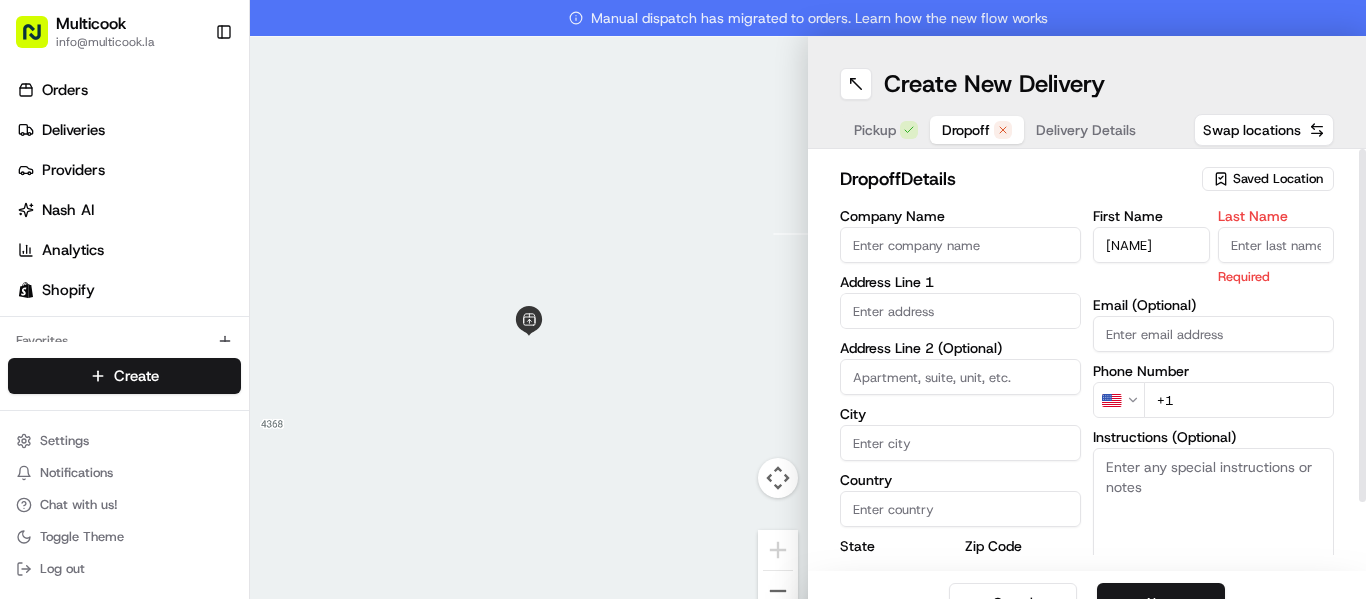 paste on "[LAST]" 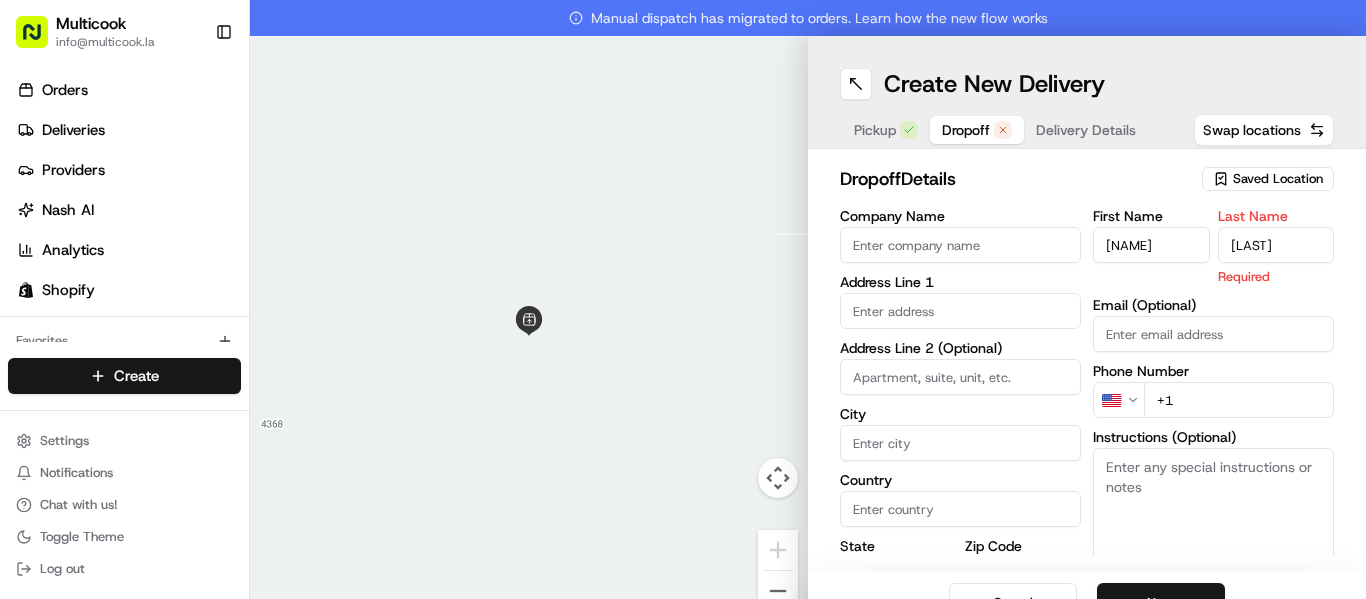 type on "[LAST]" 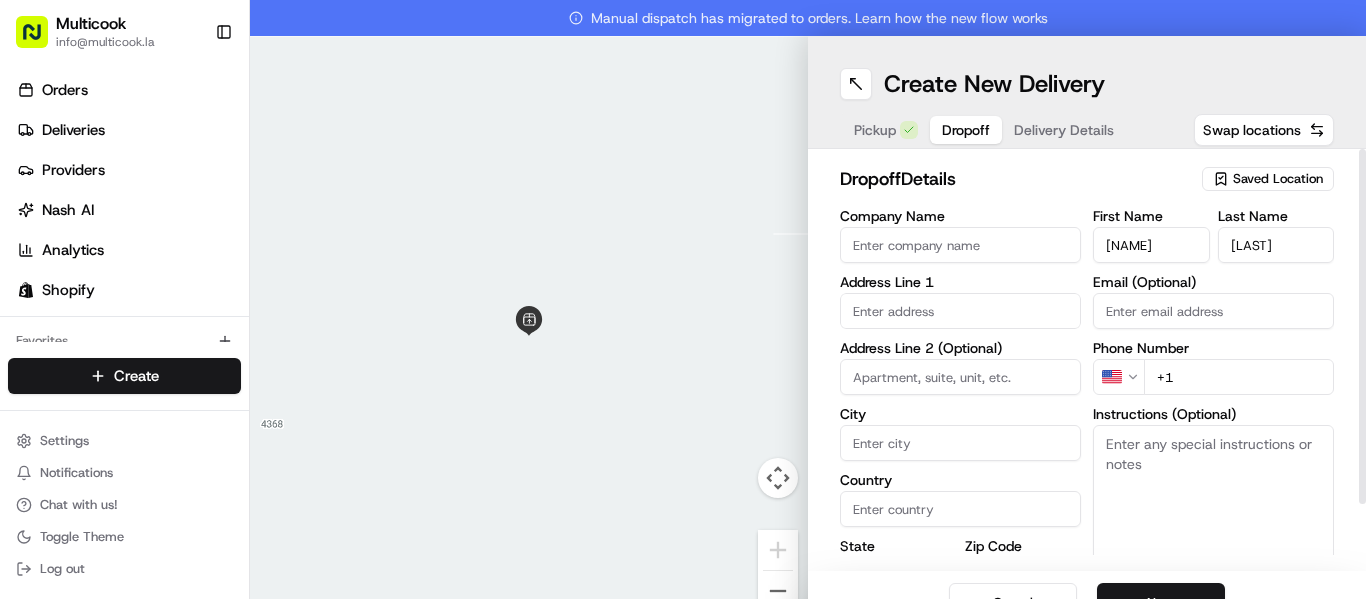 click on "+1" at bounding box center (1239, 377) 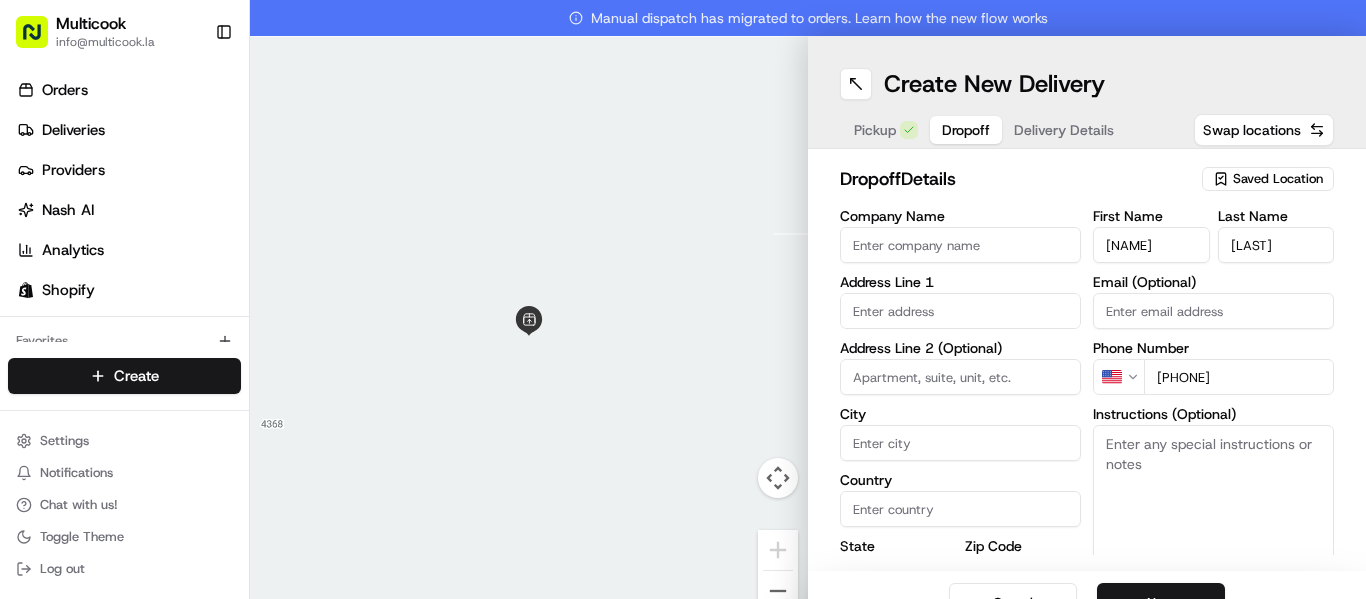 type on "[PHONE]" 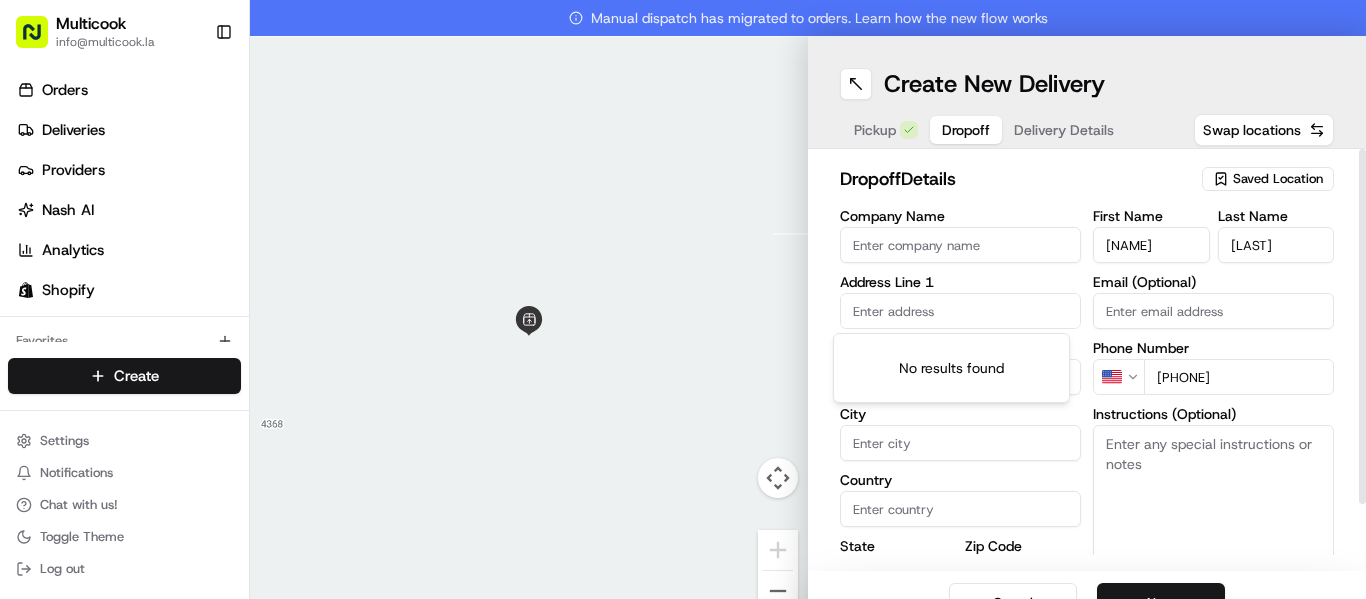 click at bounding box center (960, 311) 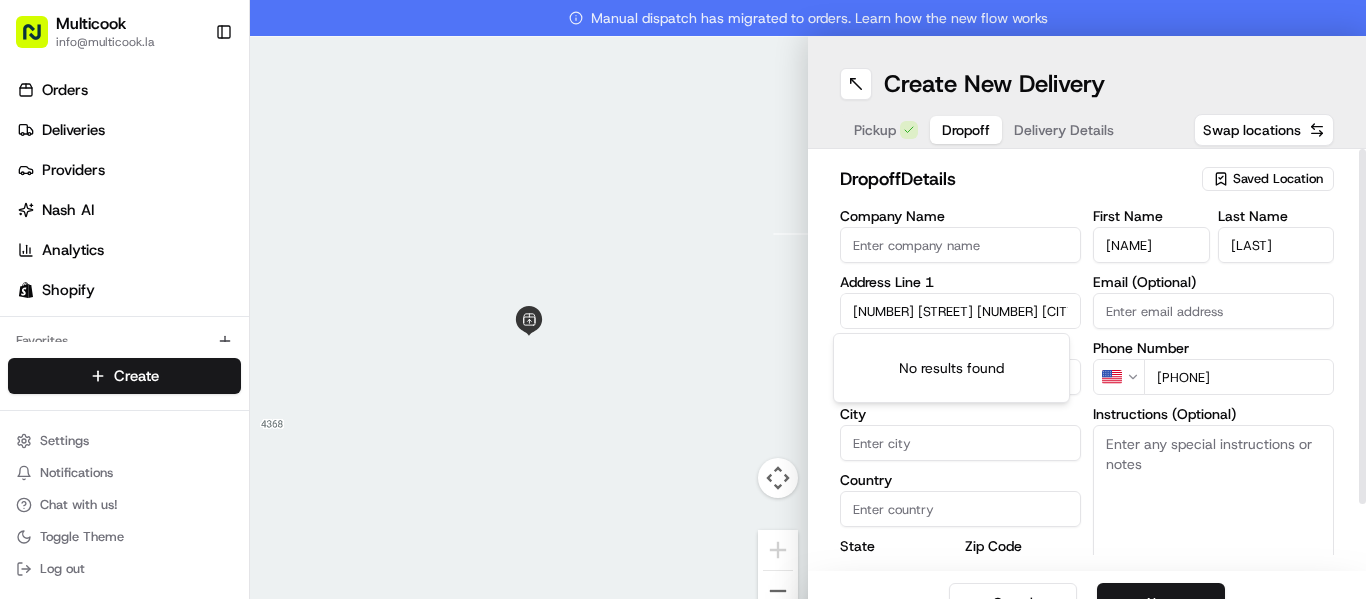 scroll, scrollTop: 0, scrollLeft: 66, axis: horizontal 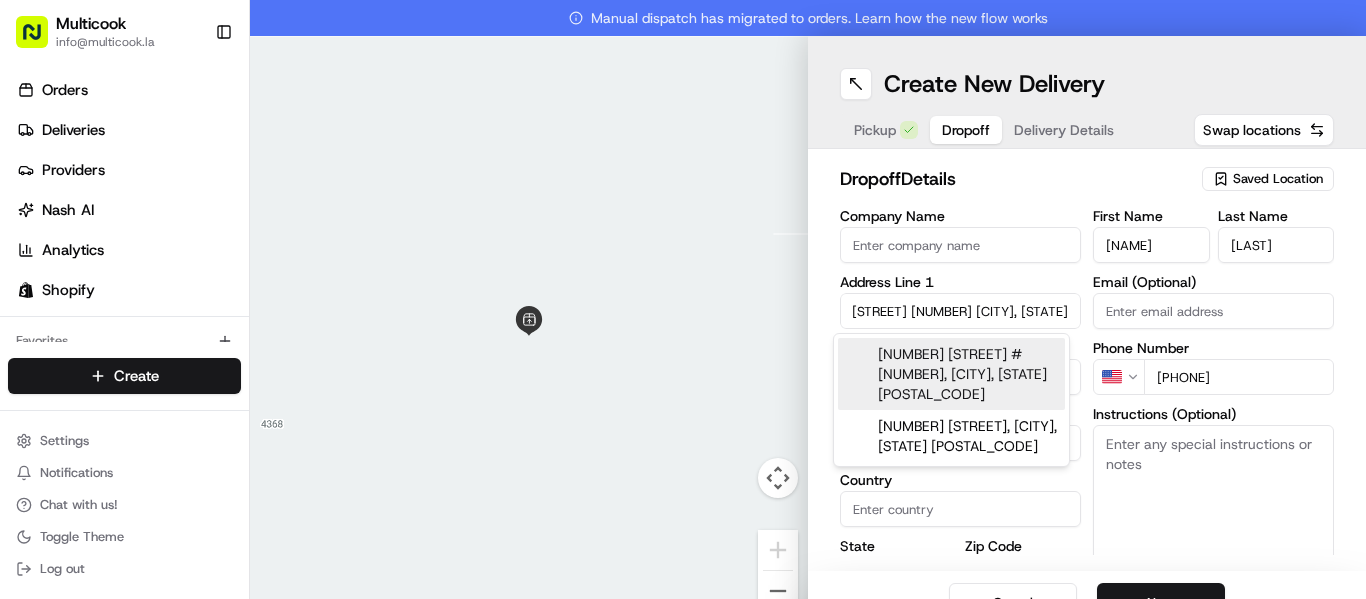 click on "[NUMBER] [STREET] #[NUMBER], [CITY], [STATE] [POSTAL_CODE]" at bounding box center [951, 374] 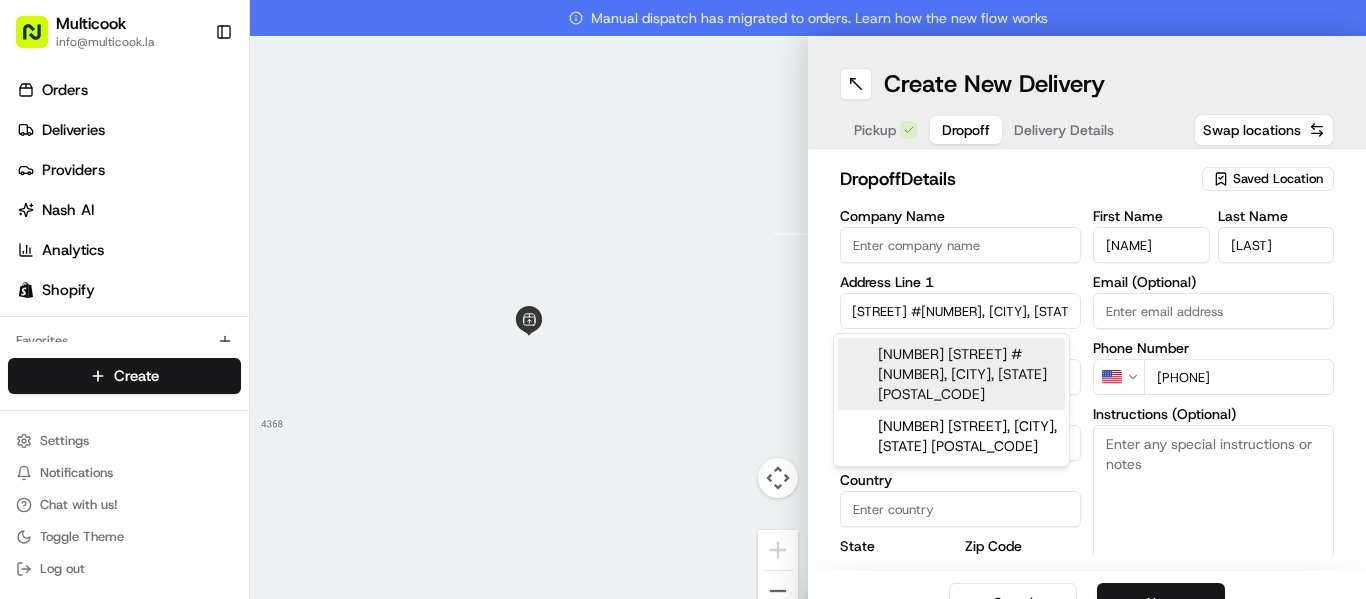 type on "[NUMBER] [STREET] #[NUMBER], [CITY], [STATE] [POSTAL_CODE], [COUNTRY]" 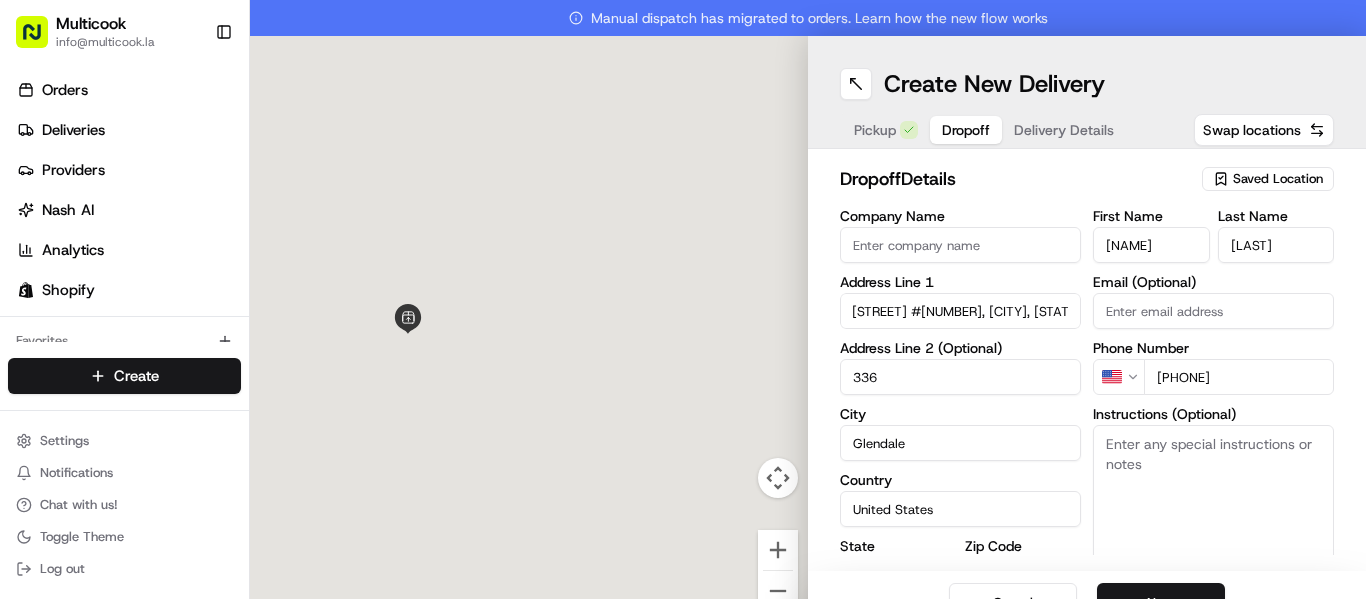 type on "[NUMBER] [STREET]" 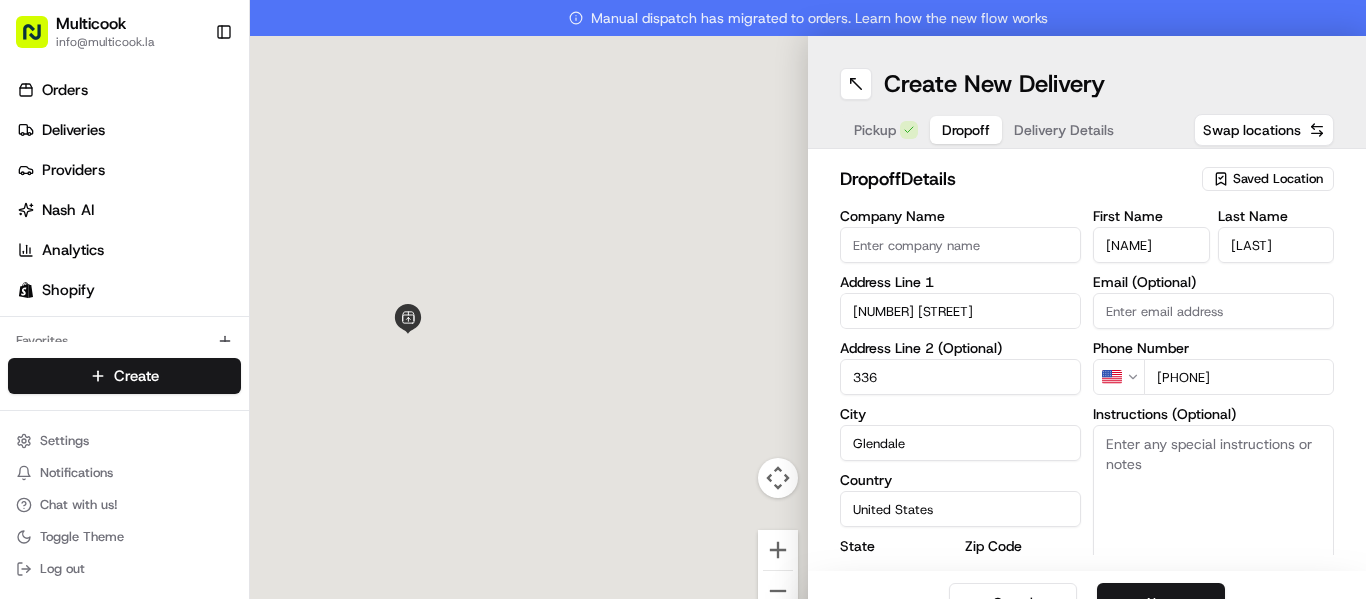 scroll, scrollTop: 0, scrollLeft: 0, axis: both 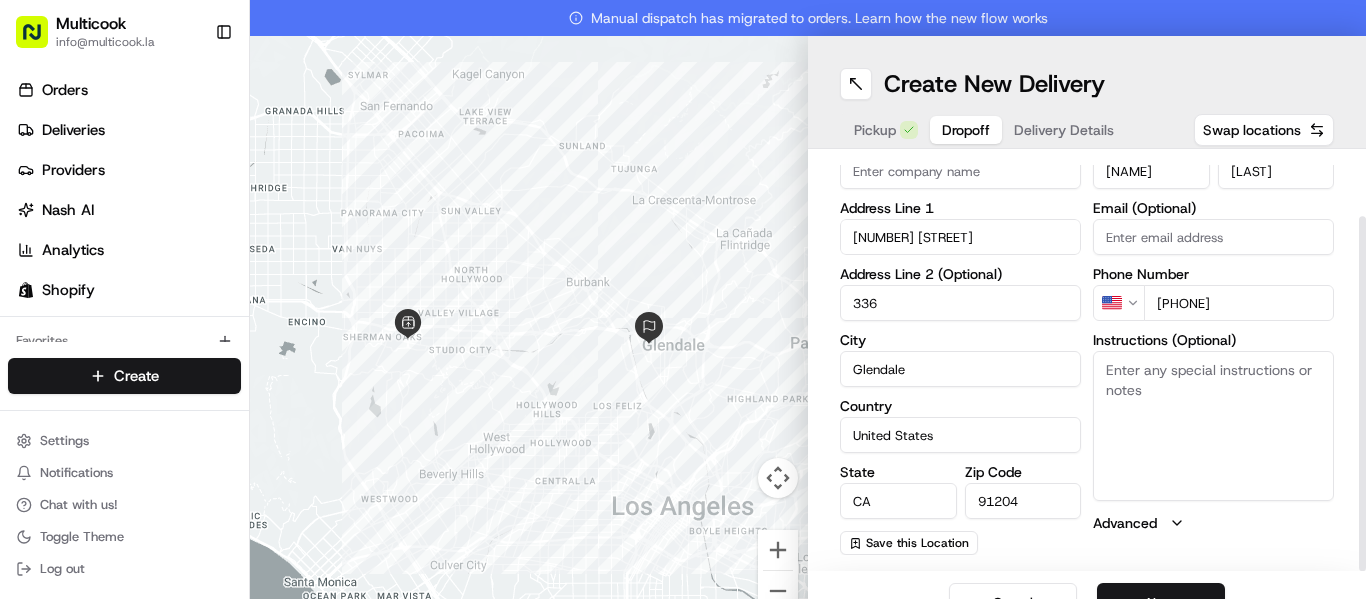 click on "Instructions (Optional)" at bounding box center (1213, 426) 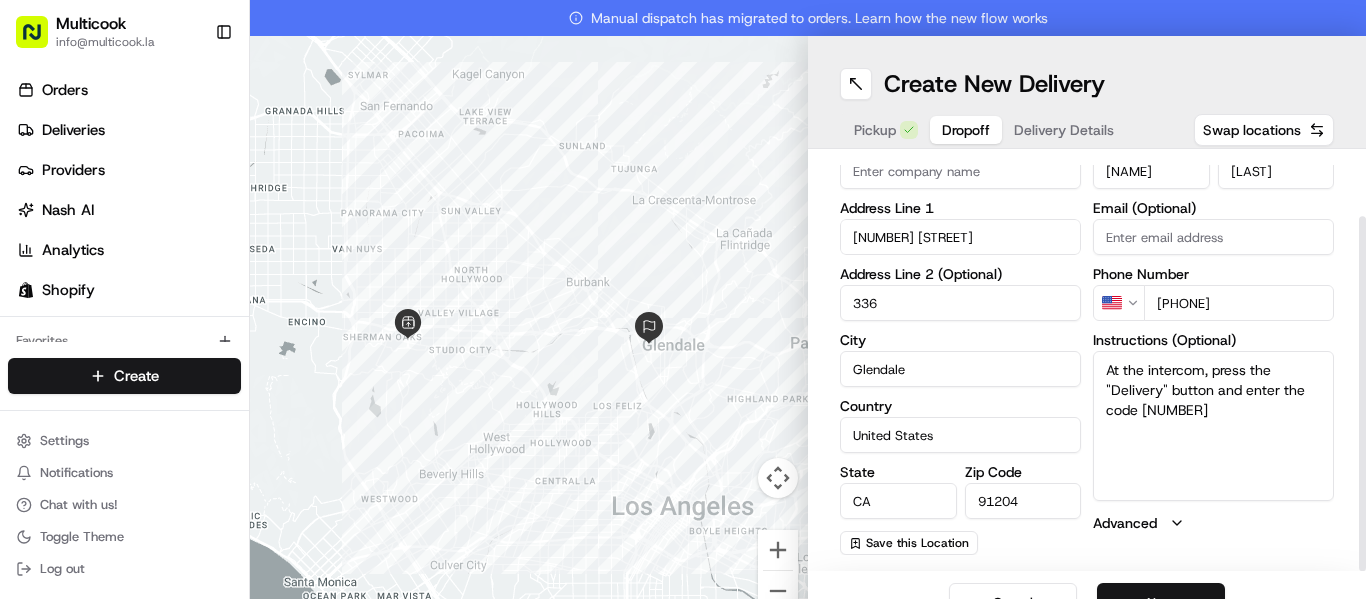 click on "Next" at bounding box center [1161, 603] 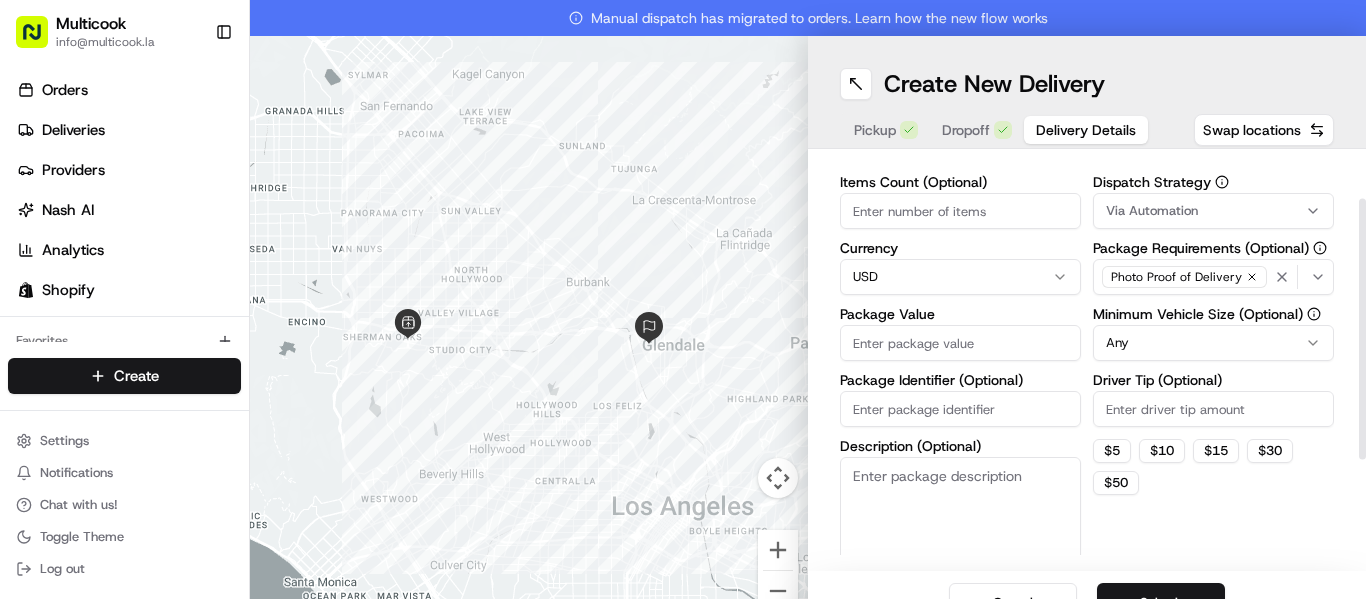 click on "Items Count (Optional)" at bounding box center [960, 211] 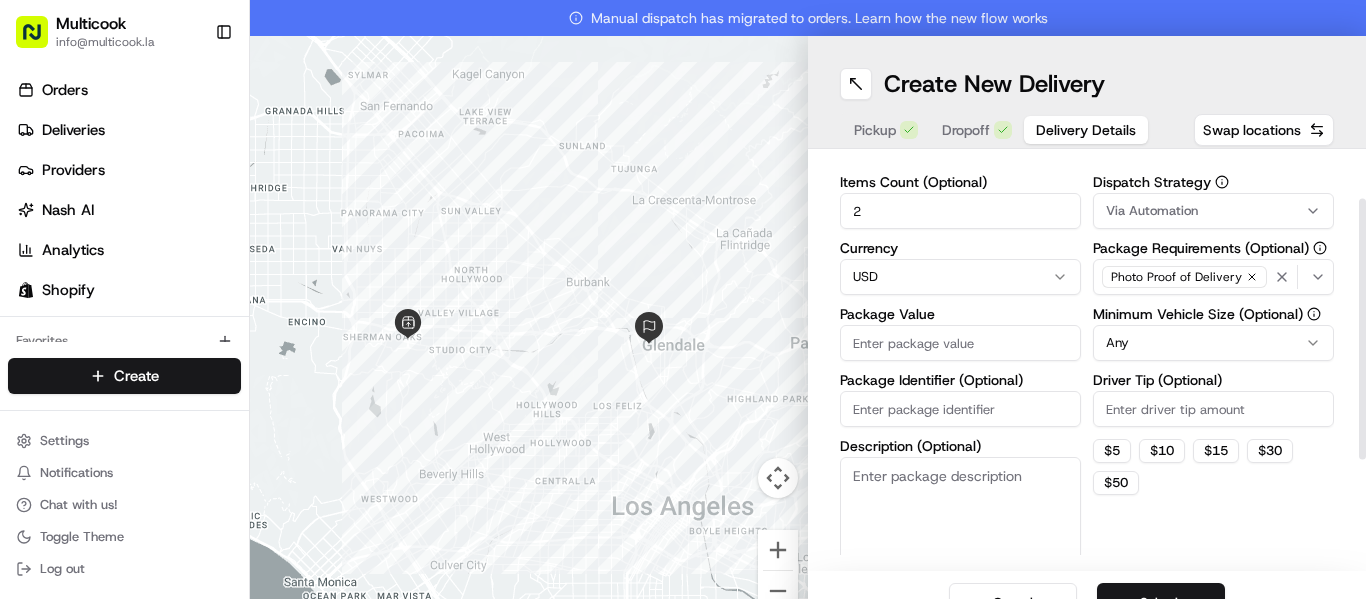 type on "2" 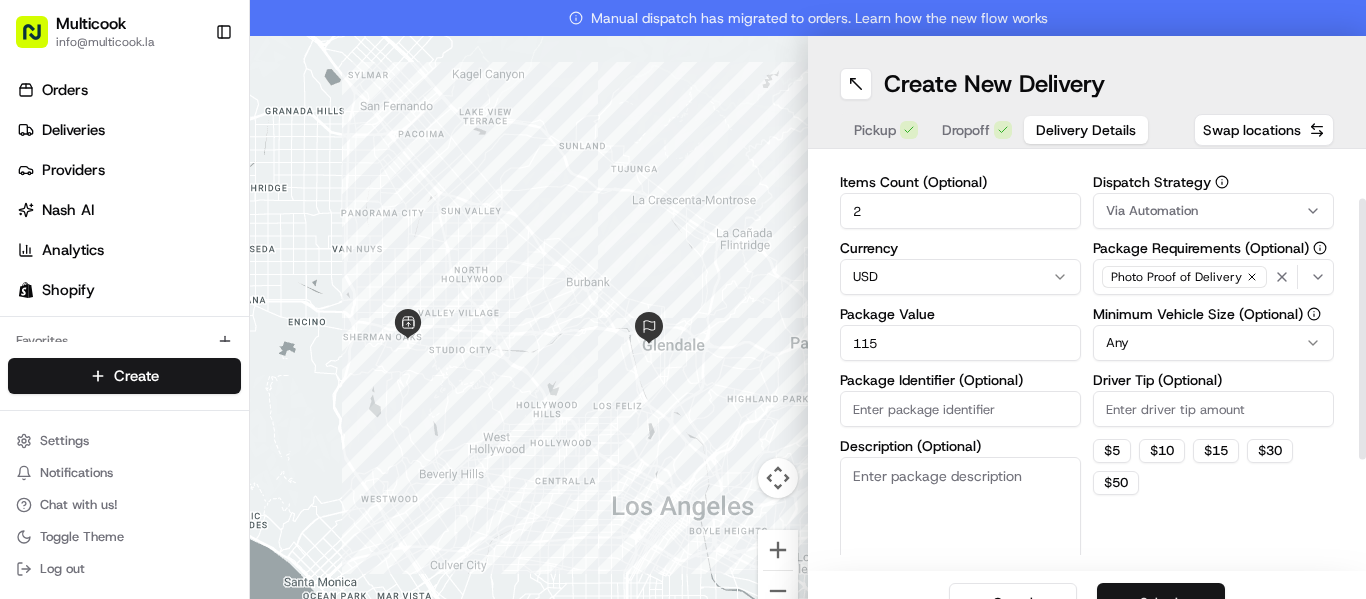 type on "115" 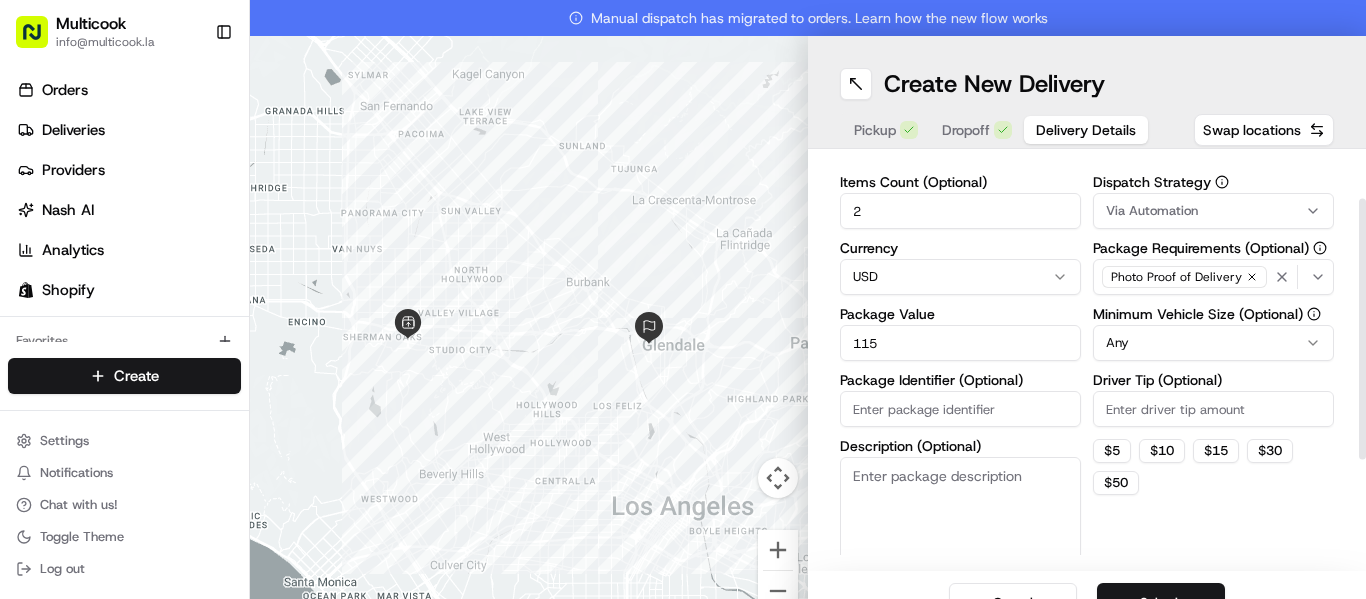 click on "Submit" at bounding box center (1161, 603) 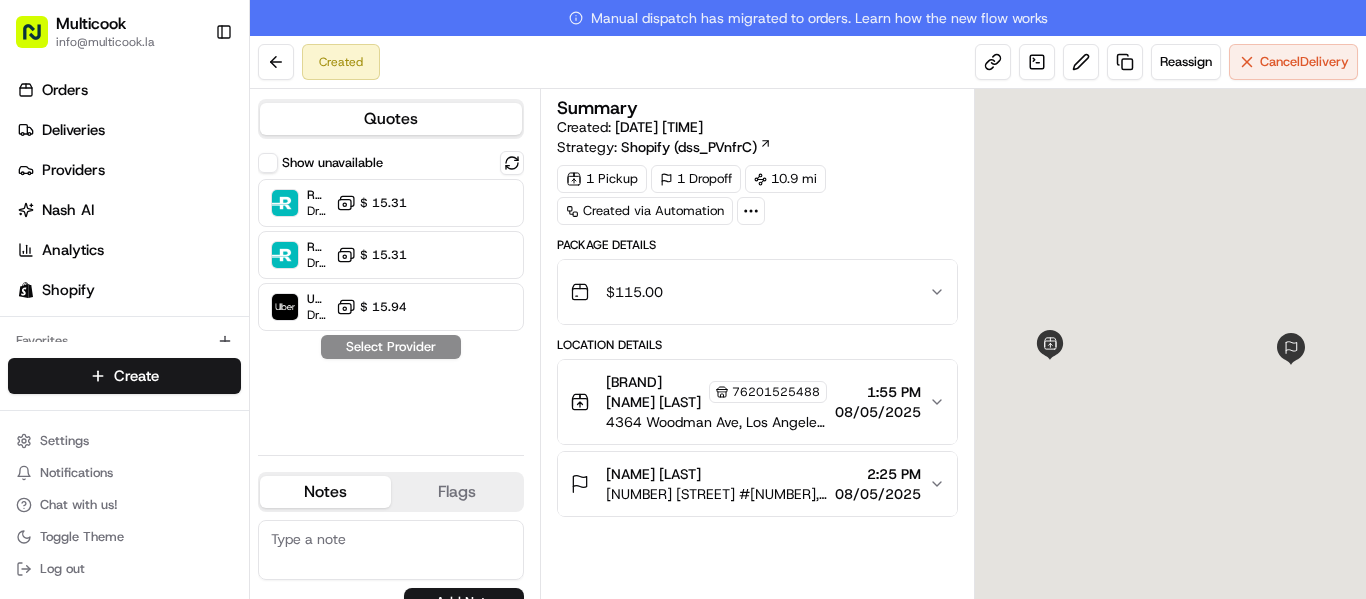 click 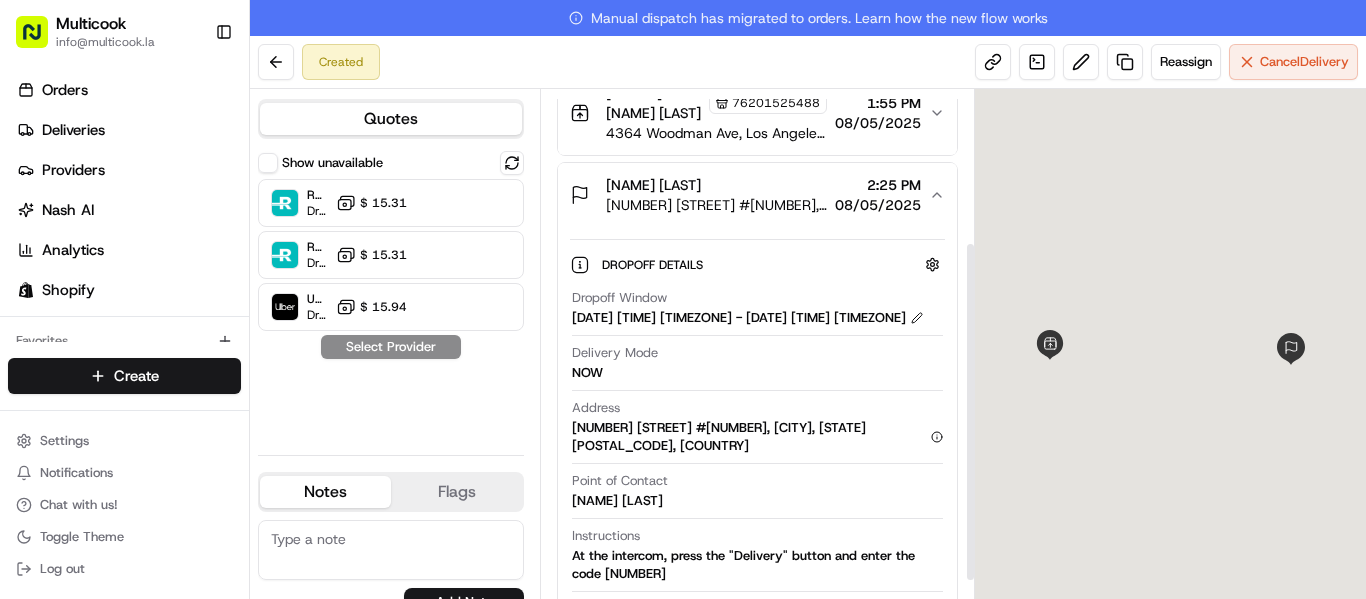 scroll, scrollTop: 300, scrollLeft: 0, axis: vertical 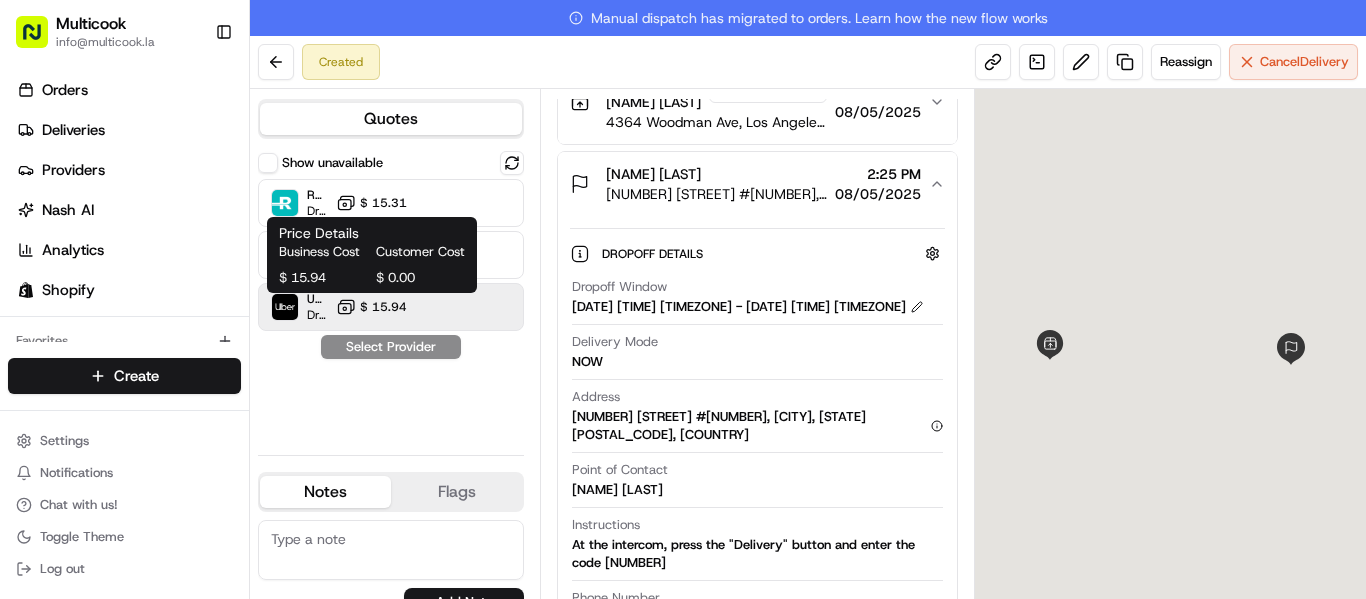 click on "$ [PRICE]" at bounding box center [371, 307] 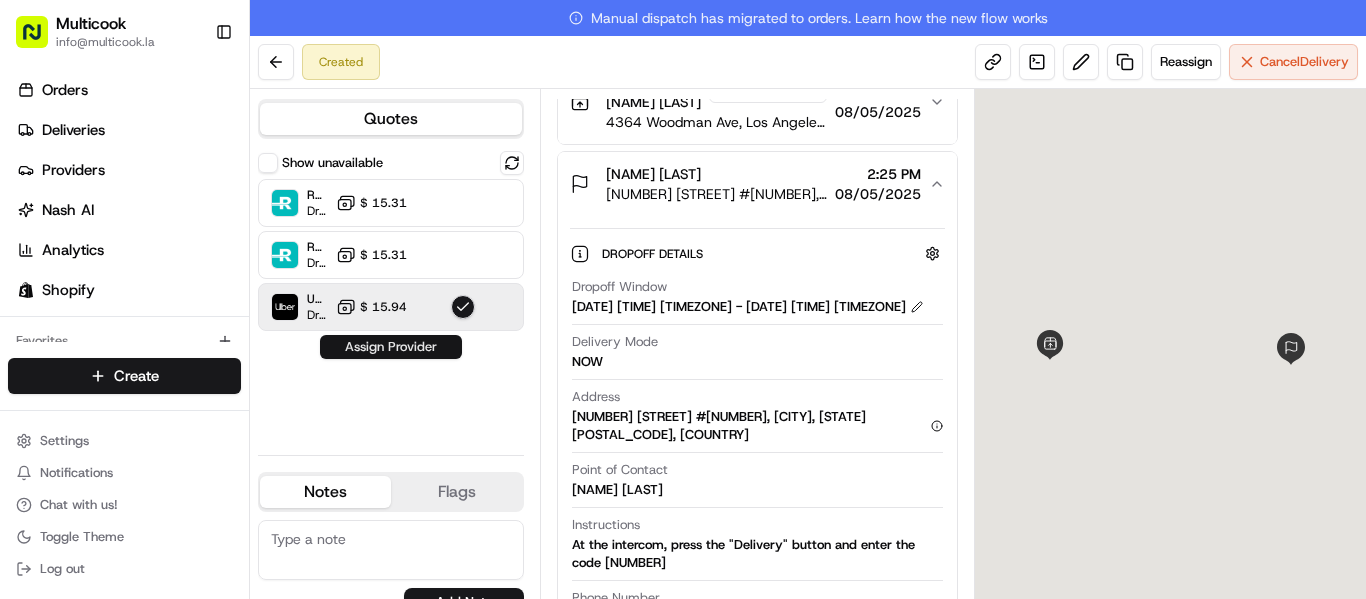 click on "Assign Provider" at bounding box center [391, 347] 